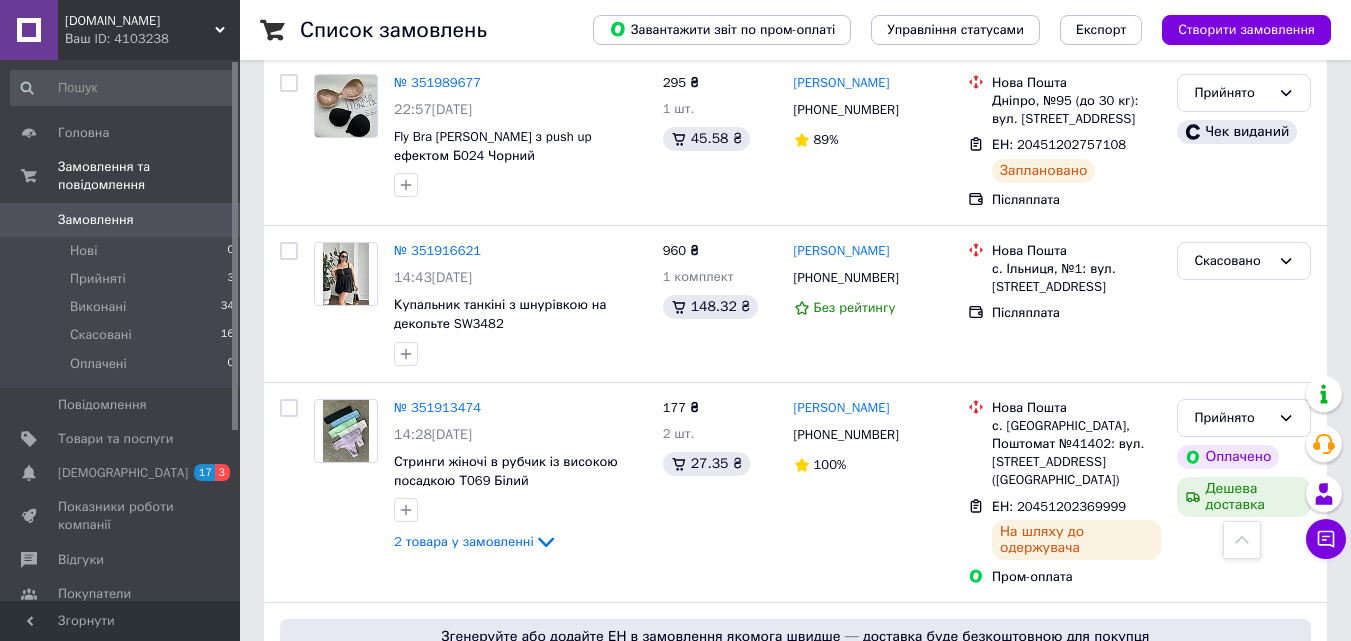 scroll, scrollTop: 0, scrollLeft: 0, axis: both 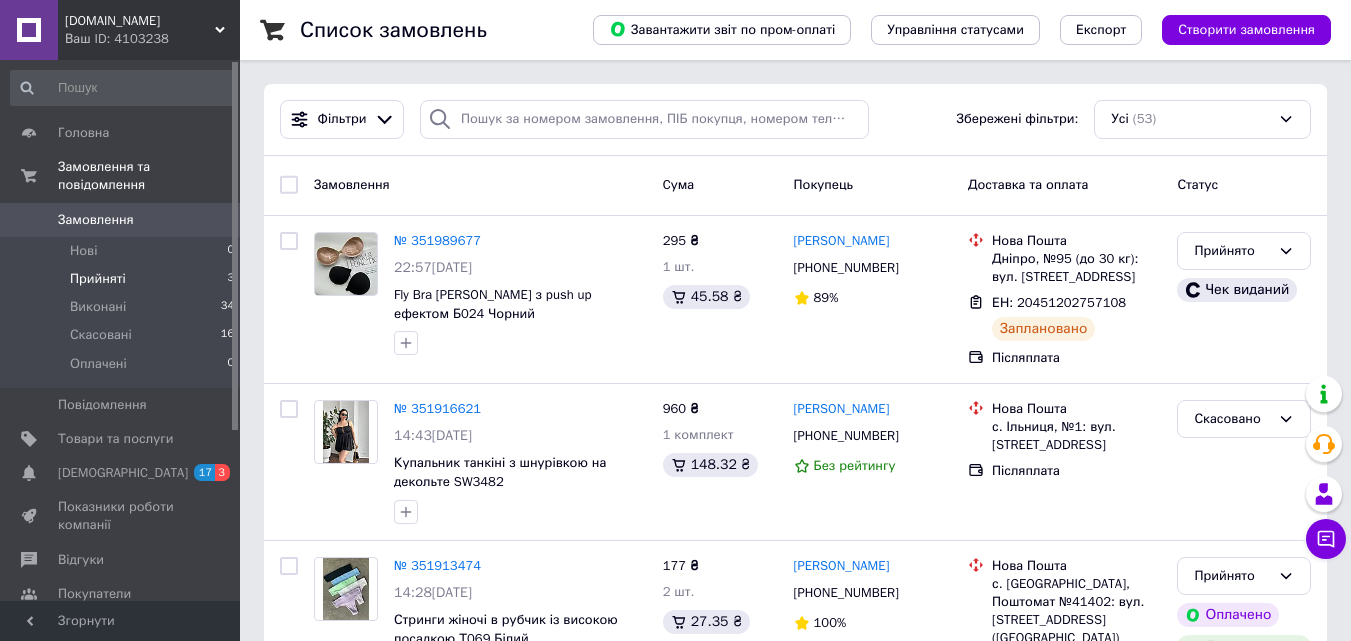 click on "Прийняті" at bounding box center [98, 279] 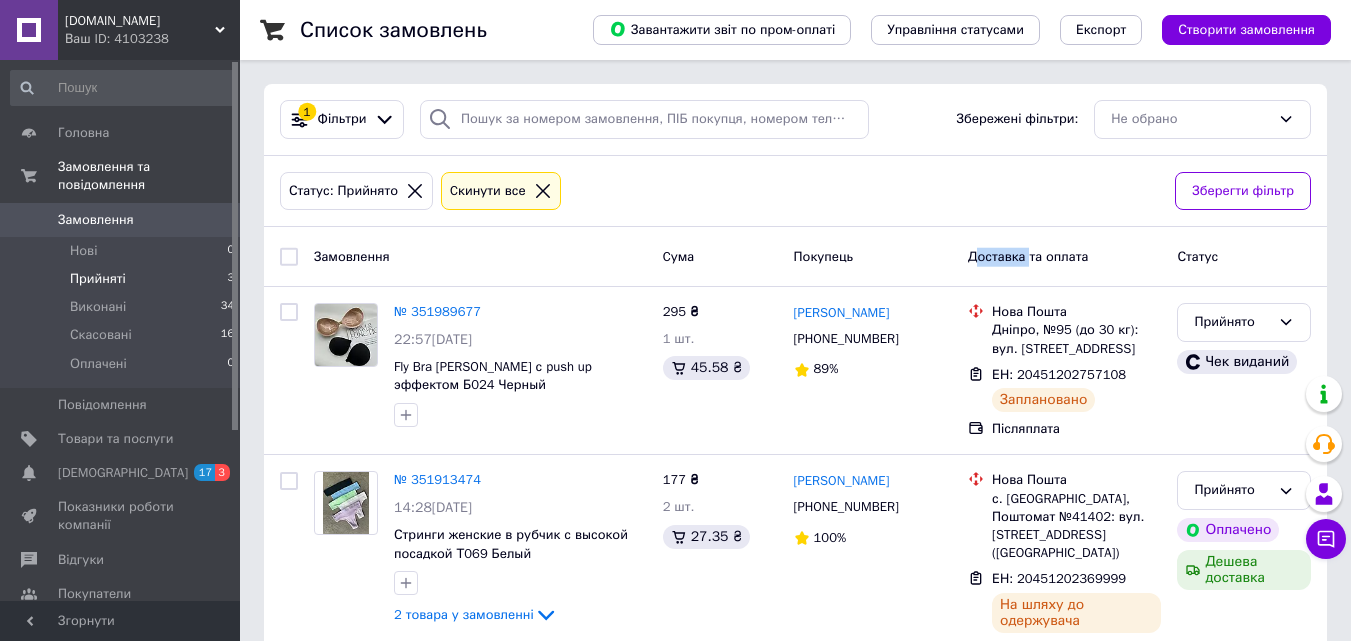 drag, startPoint x: 1032, startPoint y: 257, endPoint x: 979, endPoint y: 267, distance: 53.935146 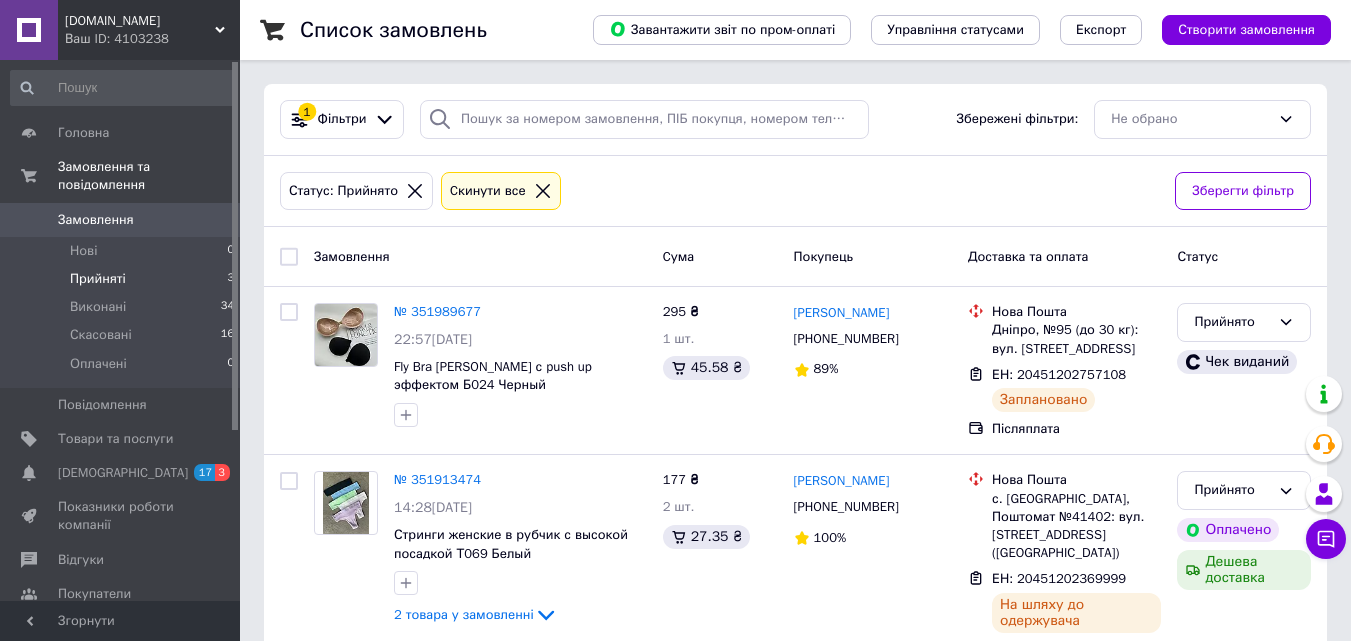 click on "Покупець" at bounding box center [873, 256] 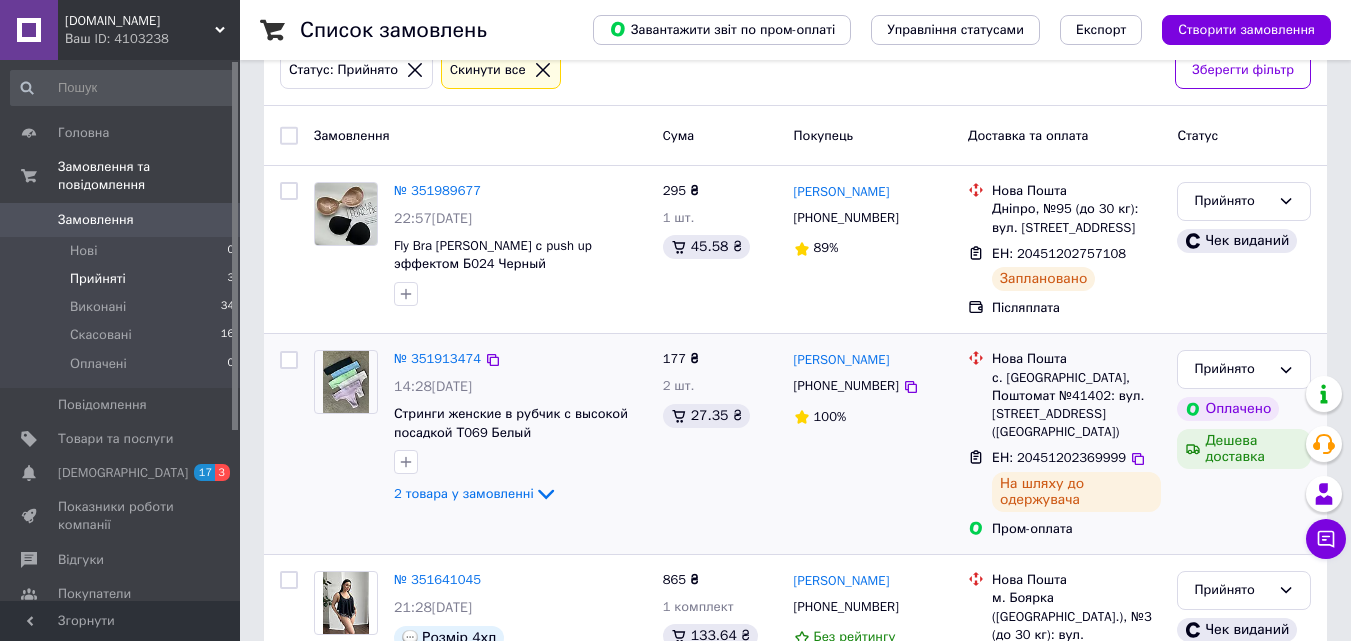 scroll, scrollTop: 29, scrollLeft: 0, axis: vertical 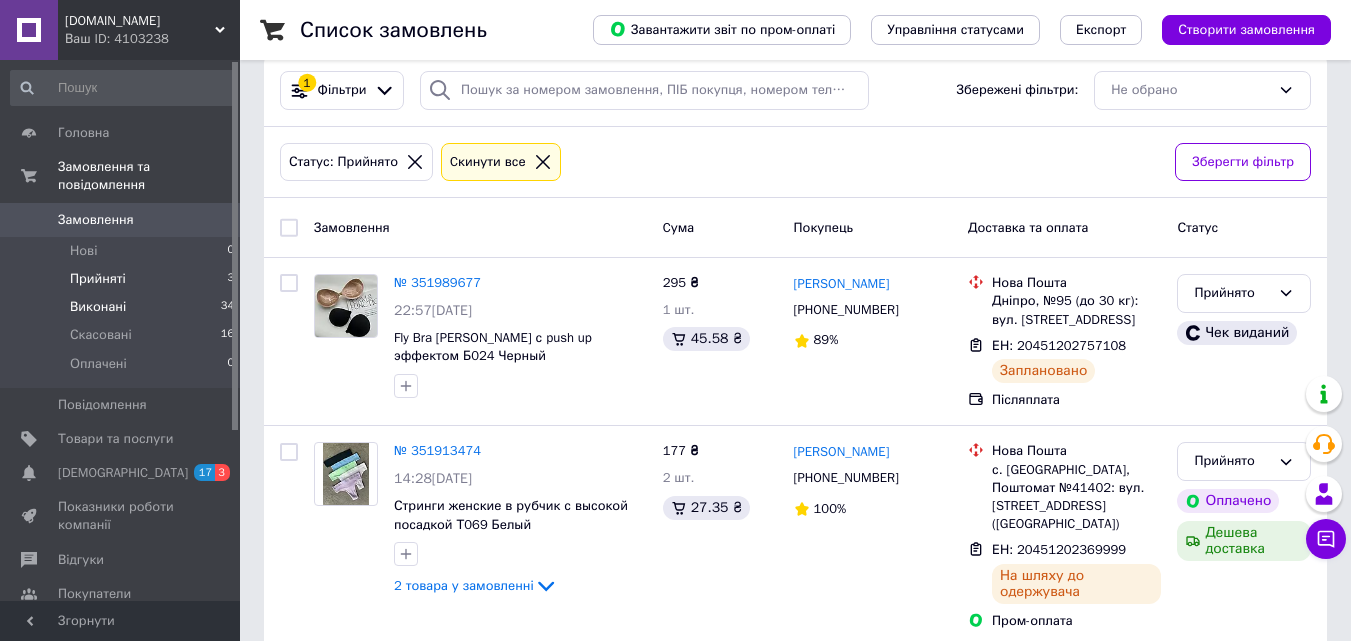 click on "Виконані 34" at bounding box center (123, 307) 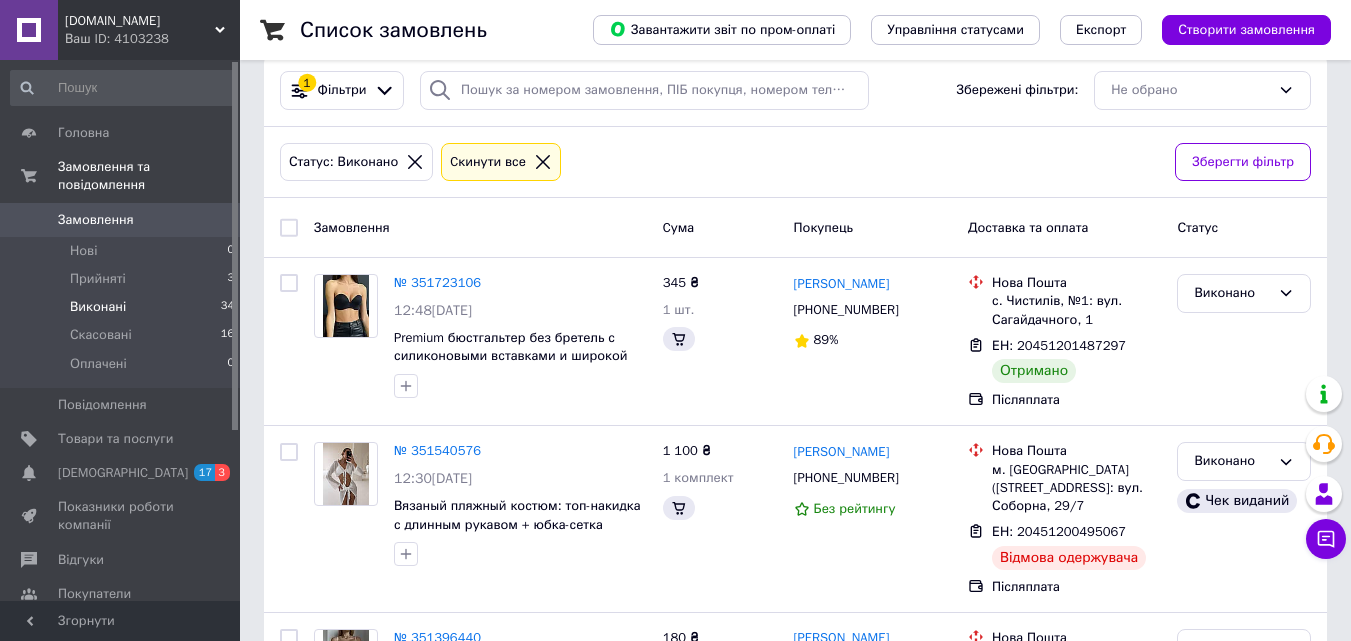 scroll, scrollTop: 0, scrollLeft: 0, axis: both 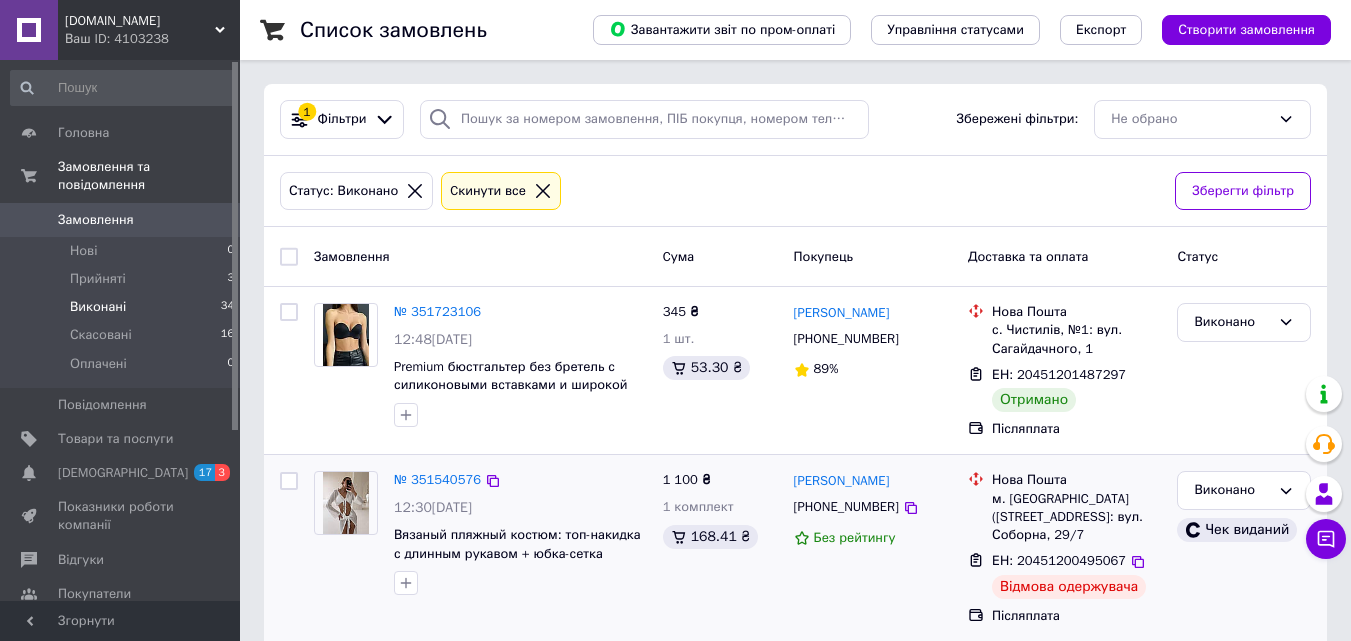 drag, startPoint x: 1077, startPoint y: 535, endPoint x: 993, endPoint y: 506, distance: 88.86507 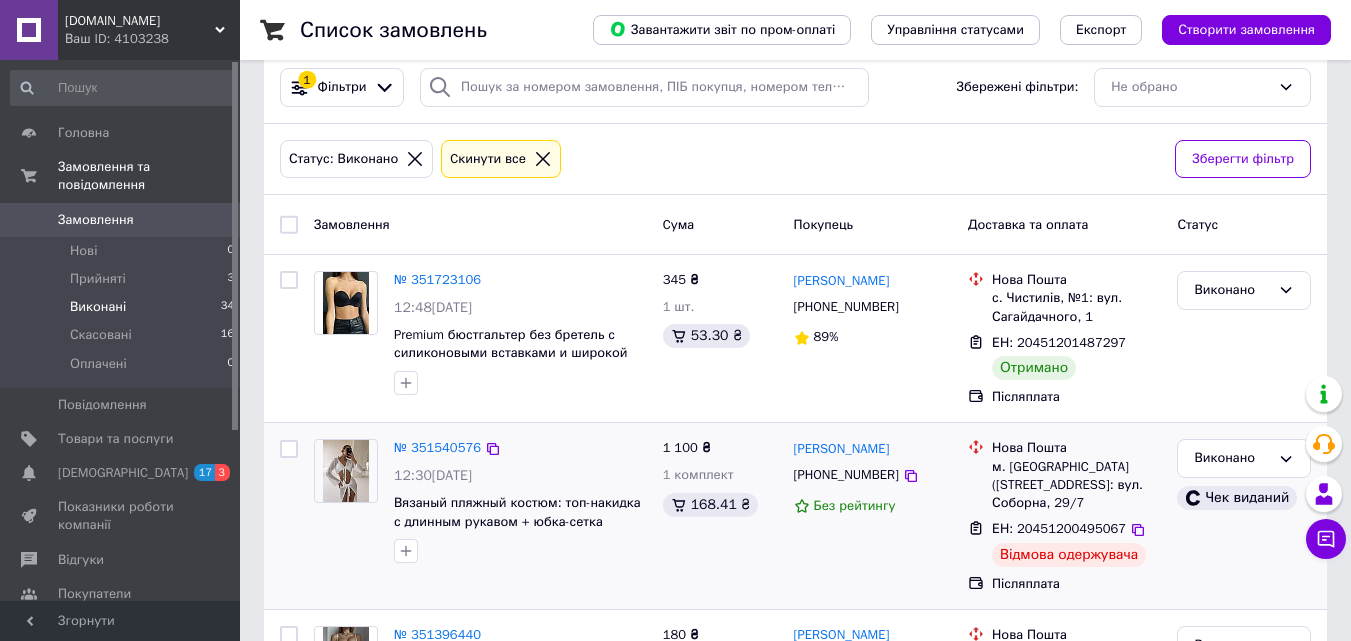 scroll, scrollTop: 0, scrollLeft: 0, axis: both 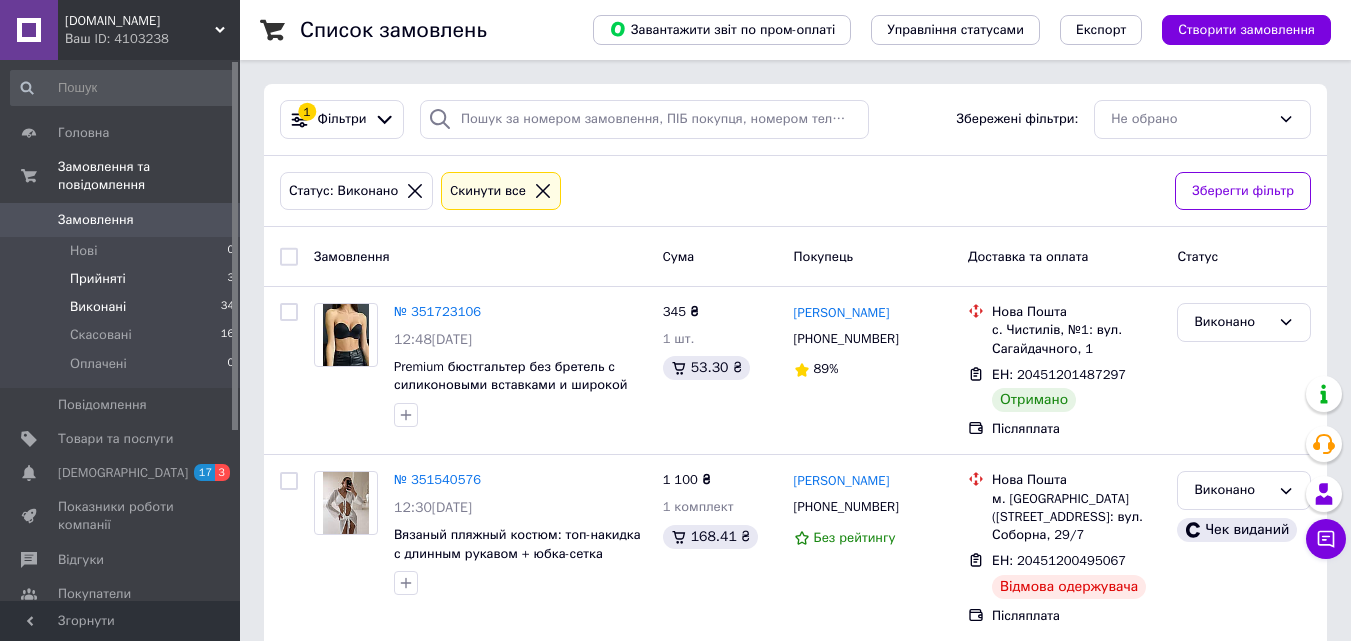 click on "Прийняті" at bounding box center [98, 279] 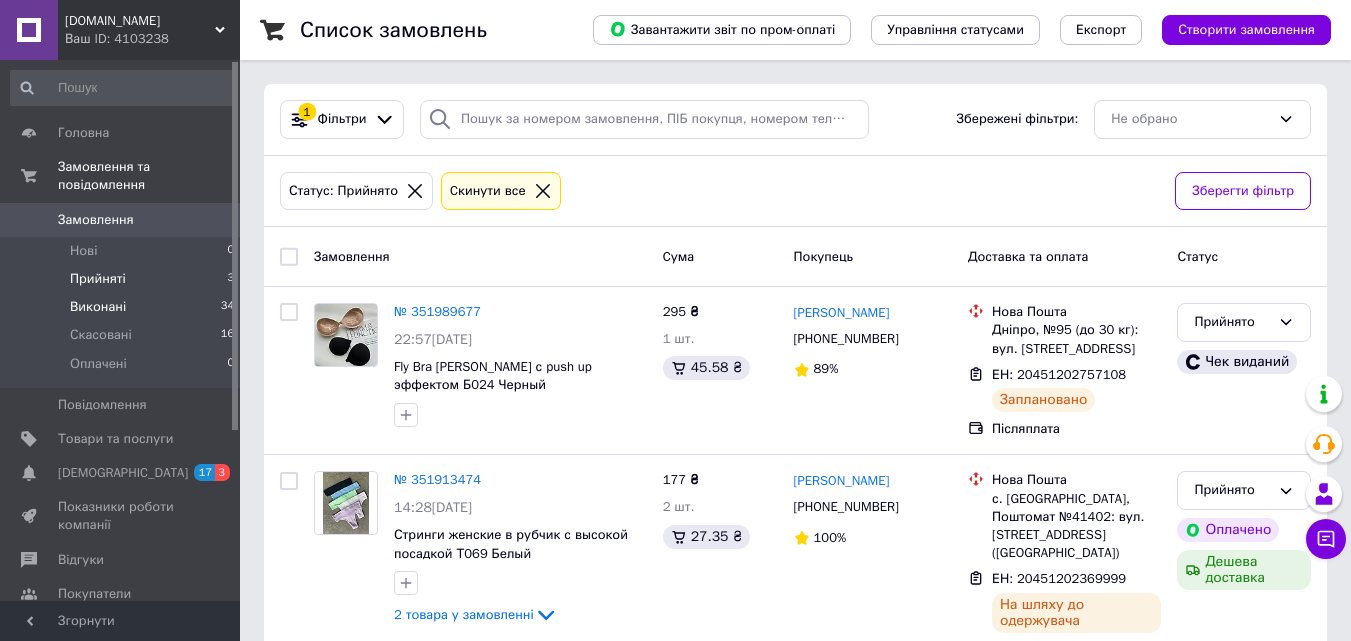 click on "Виконані" at bounding box center (98, 307) 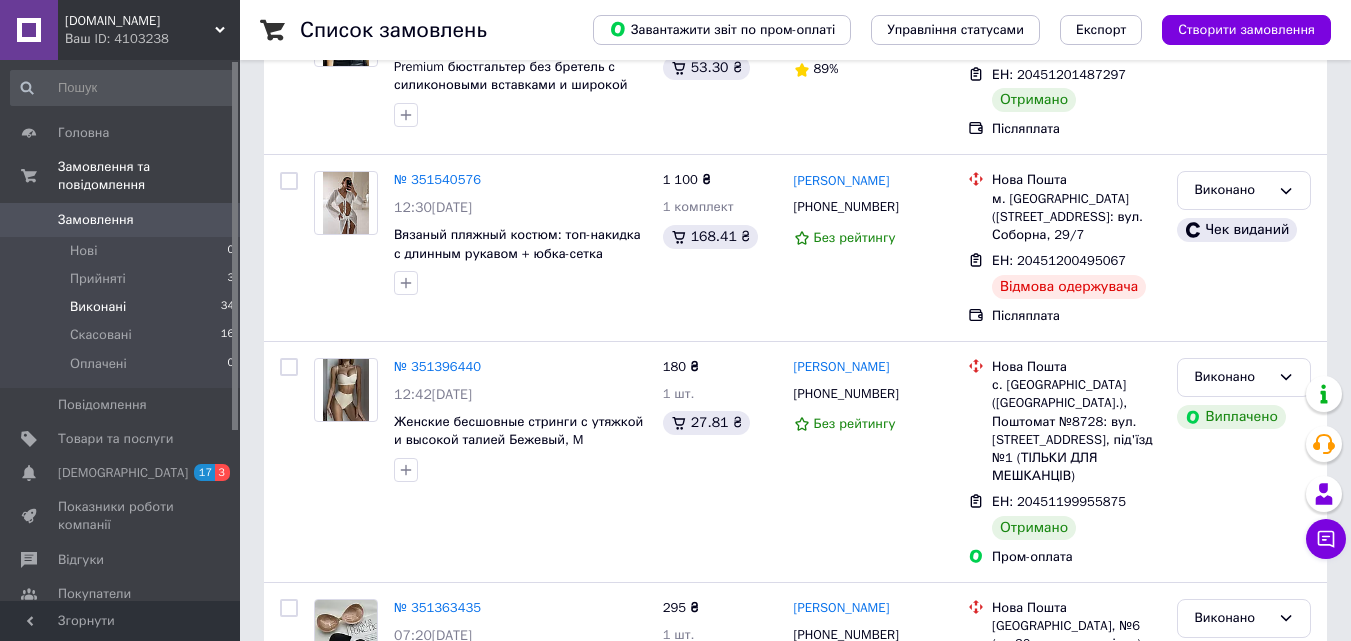 scroll, scrollTop: 0, scrollLeft: 0, axis: both 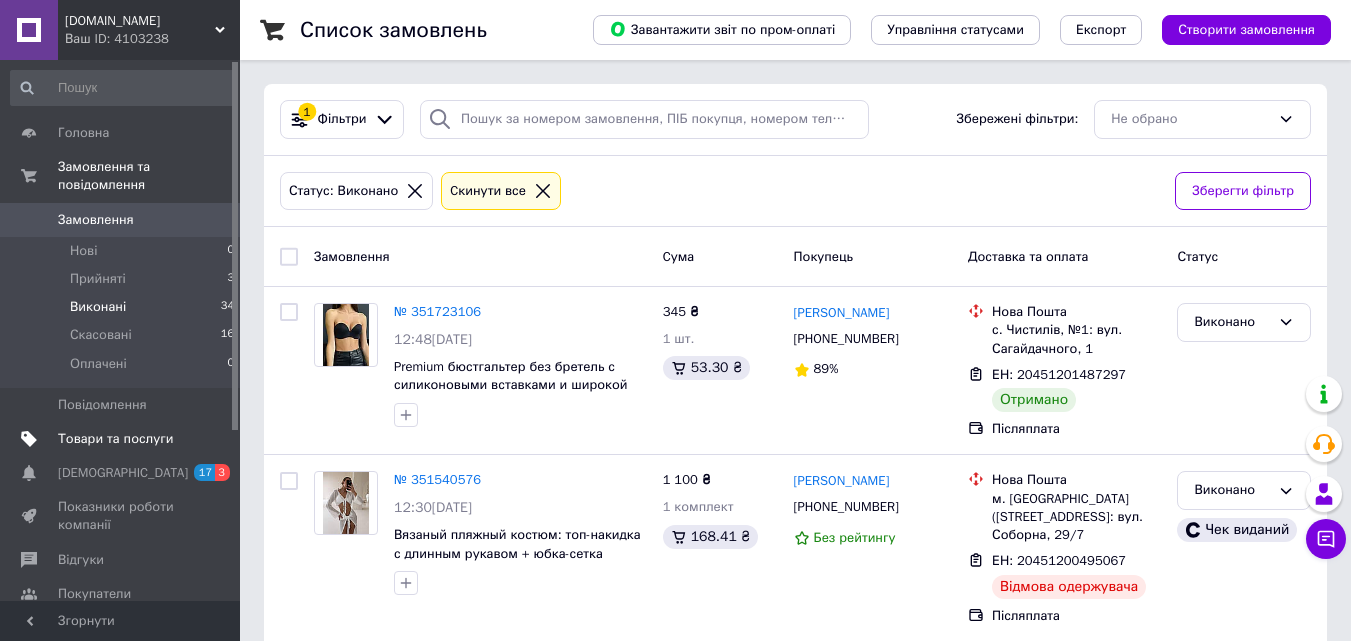 click on "Товари та послуги" at bounding box center [115, 439] 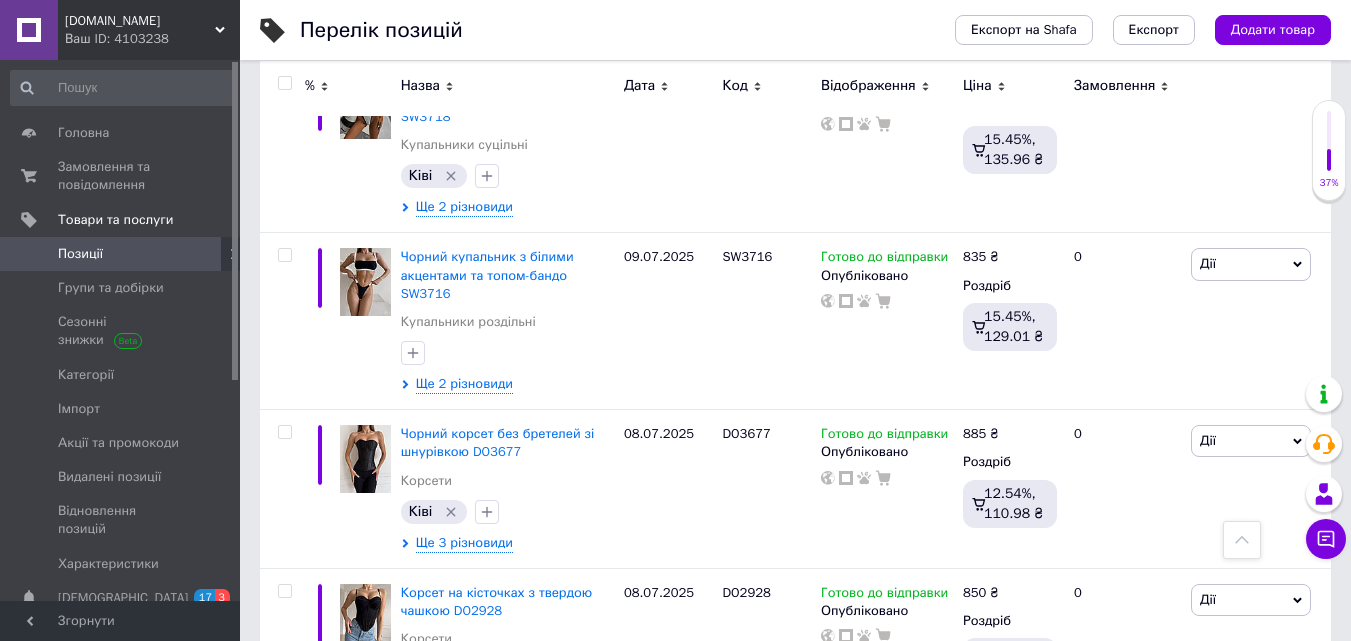 scroll, scrollTop: 1100, scrollLeft: 0, axis: vertical 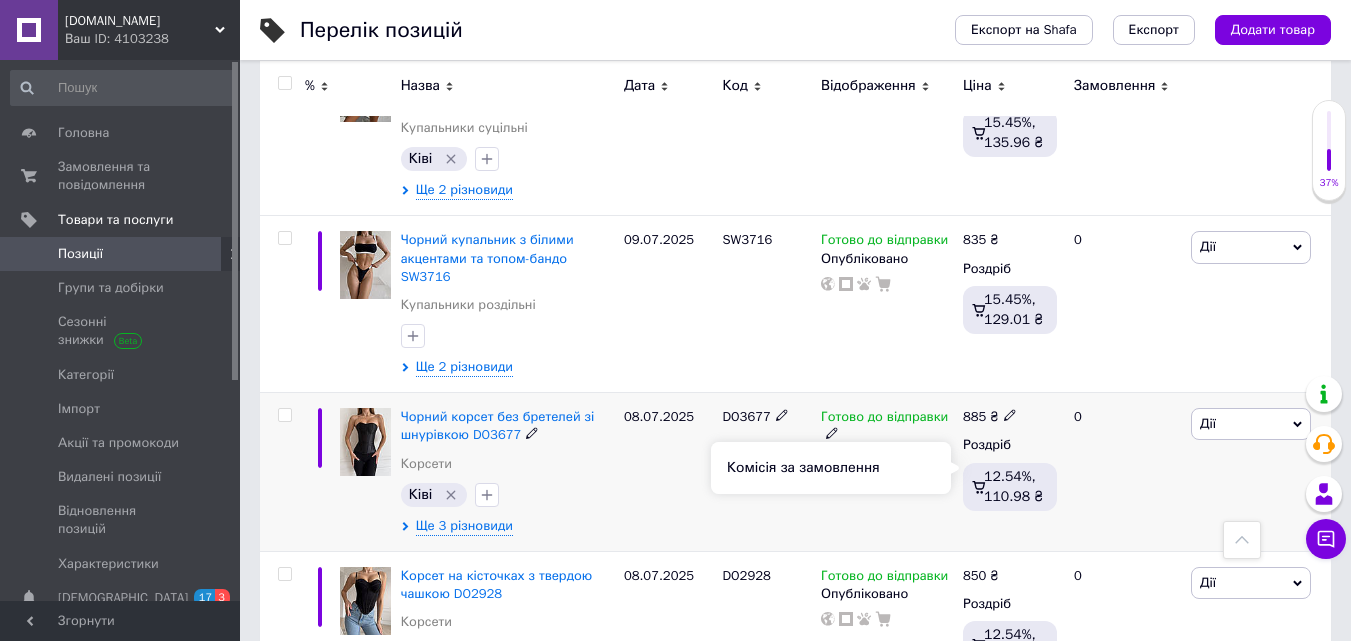 click 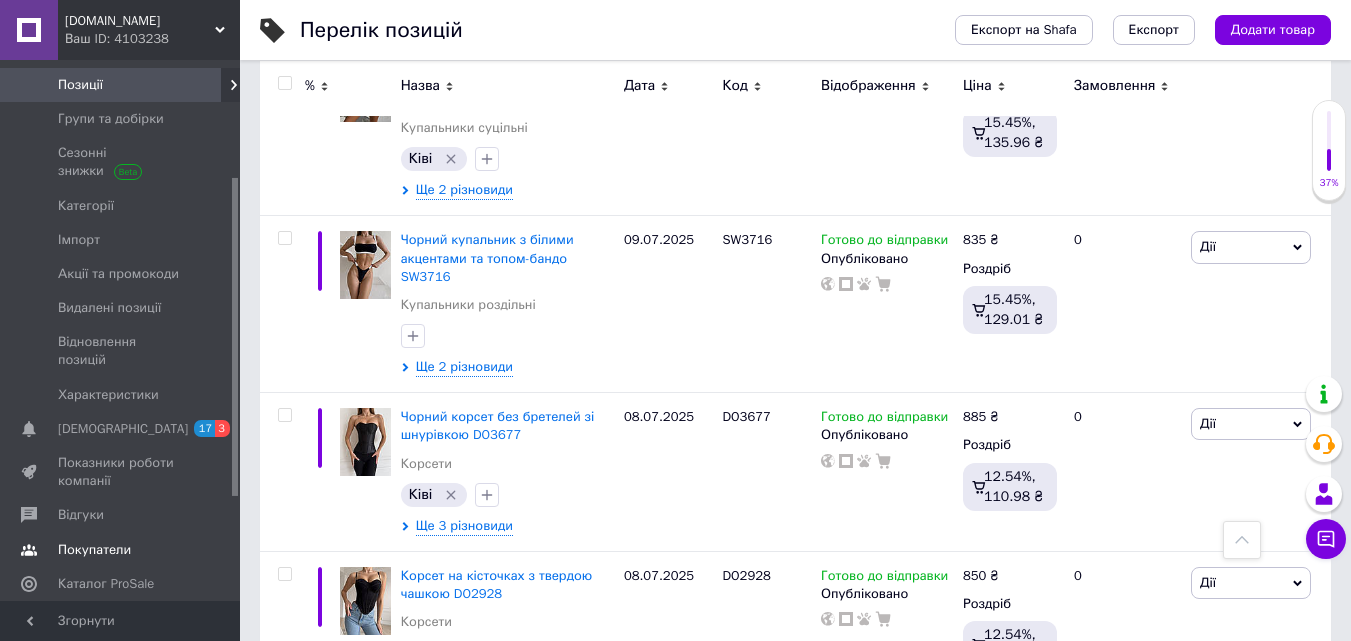 scroll, scrollTop: 200, scrollLeft: 0, axis: vertical 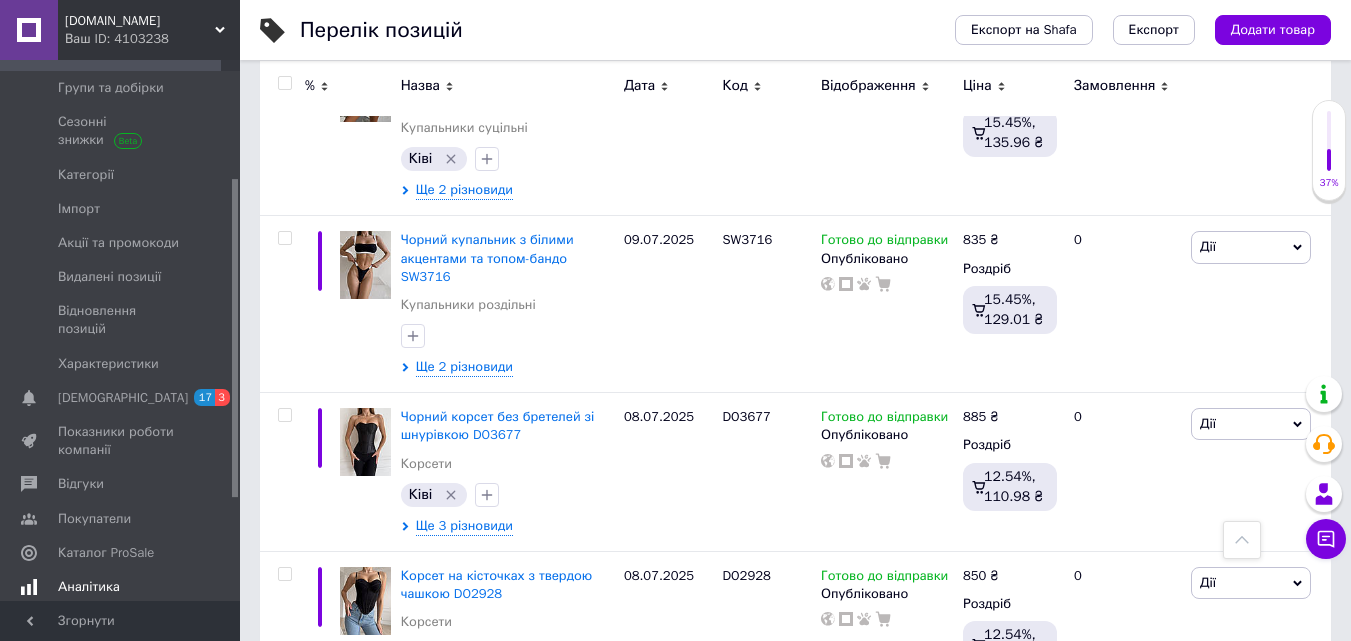 click on "Аналітика" at bounding box center (89, 587) 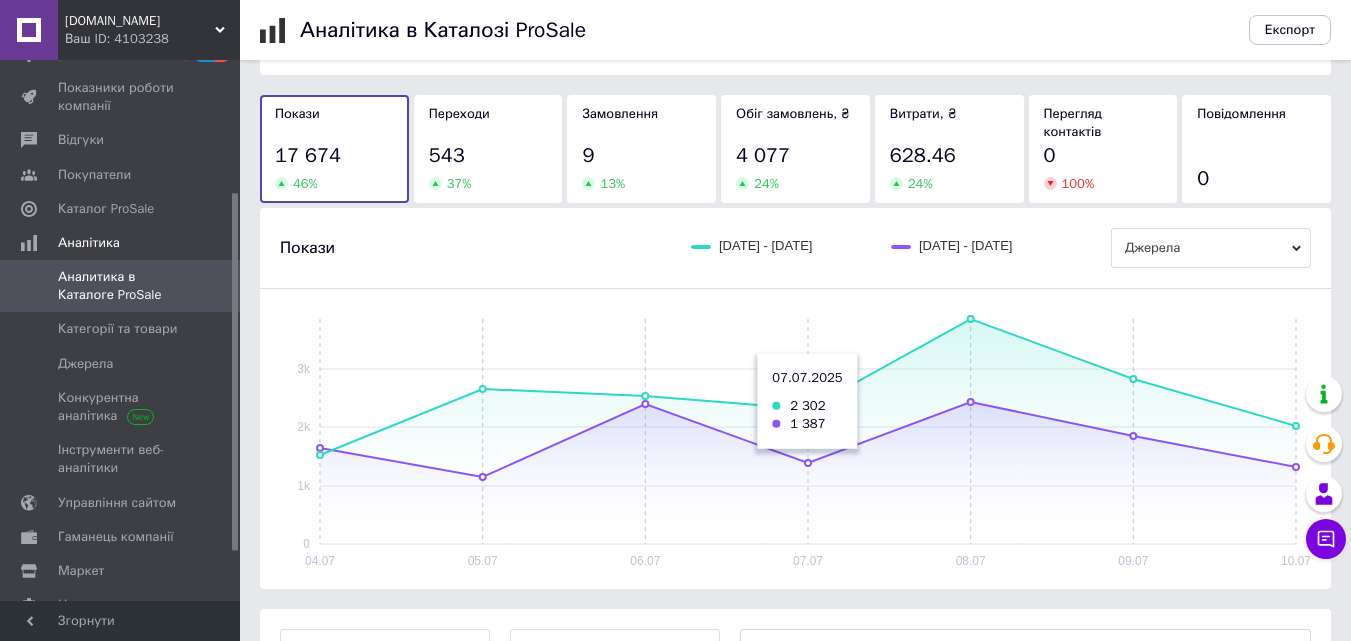 scroll, scrollTop: 100, scrollLeft: 0, axis: vertical 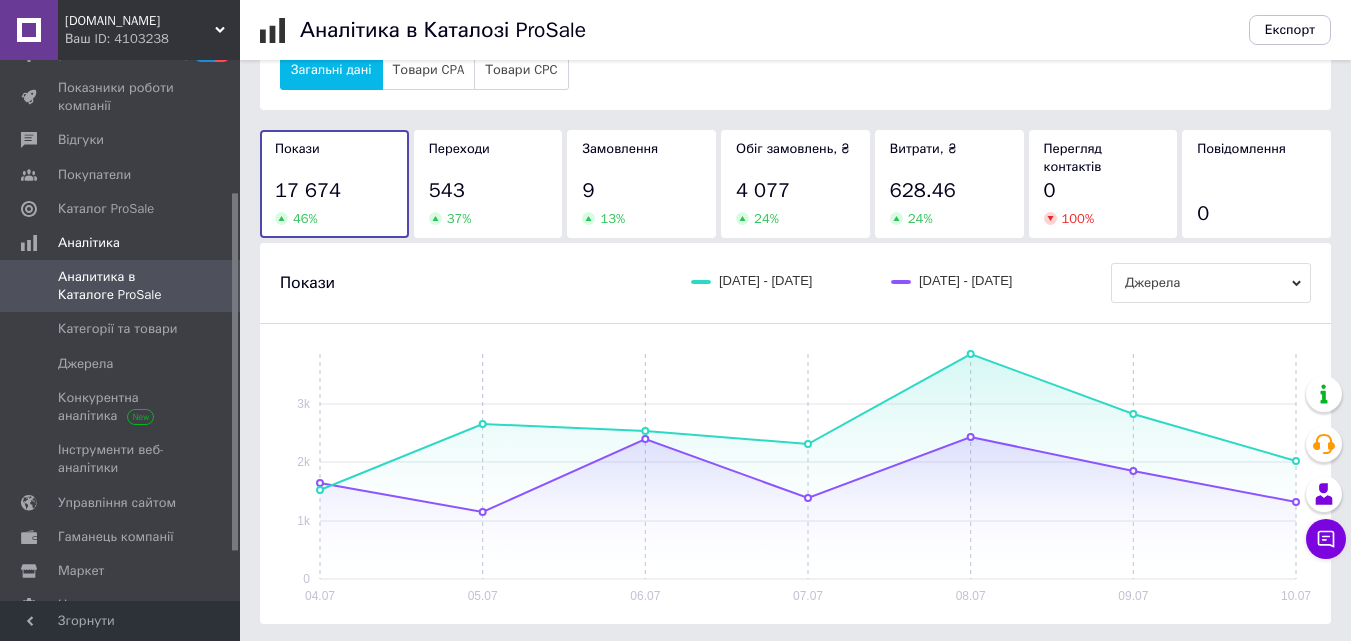 click on "543" at bounding box center (488, 191) 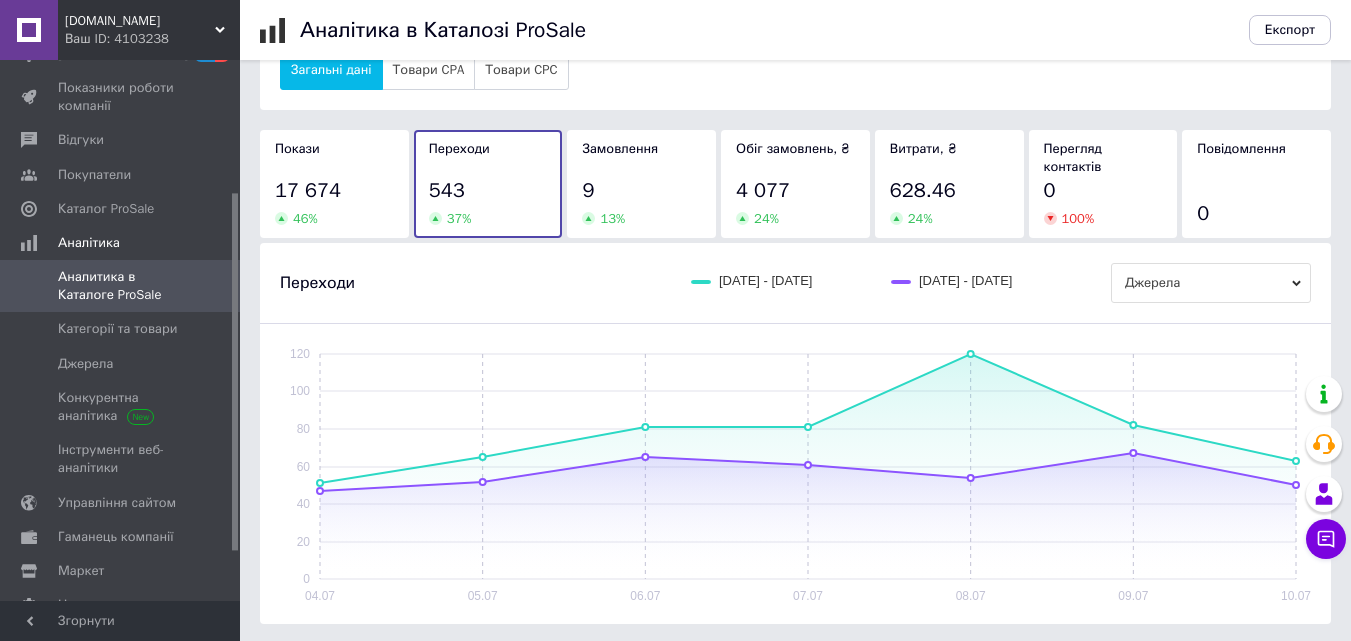click on "9" at bounding box center [641, 191] 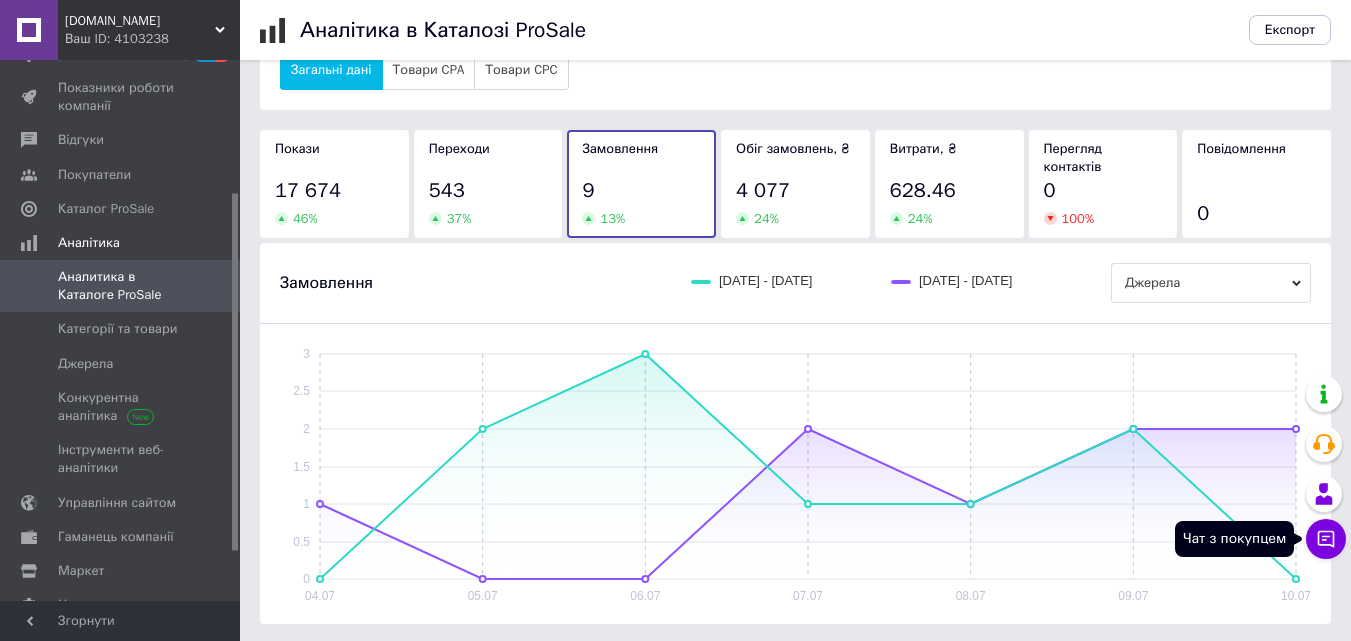 click 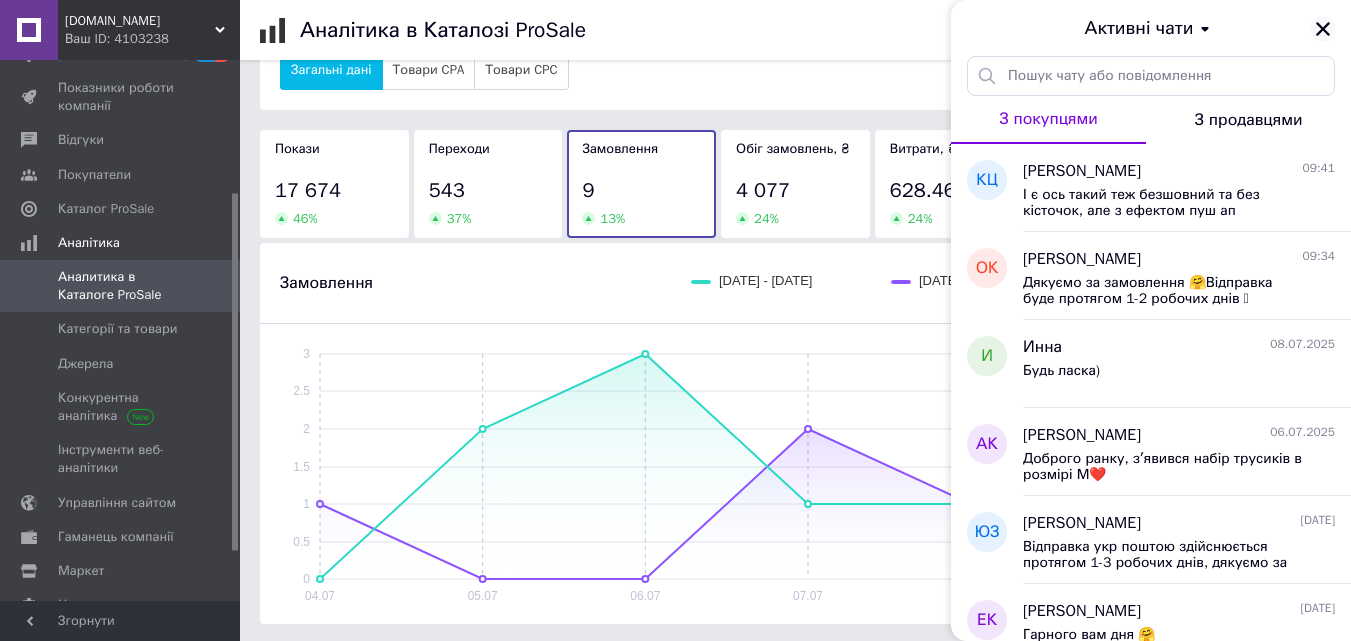 click 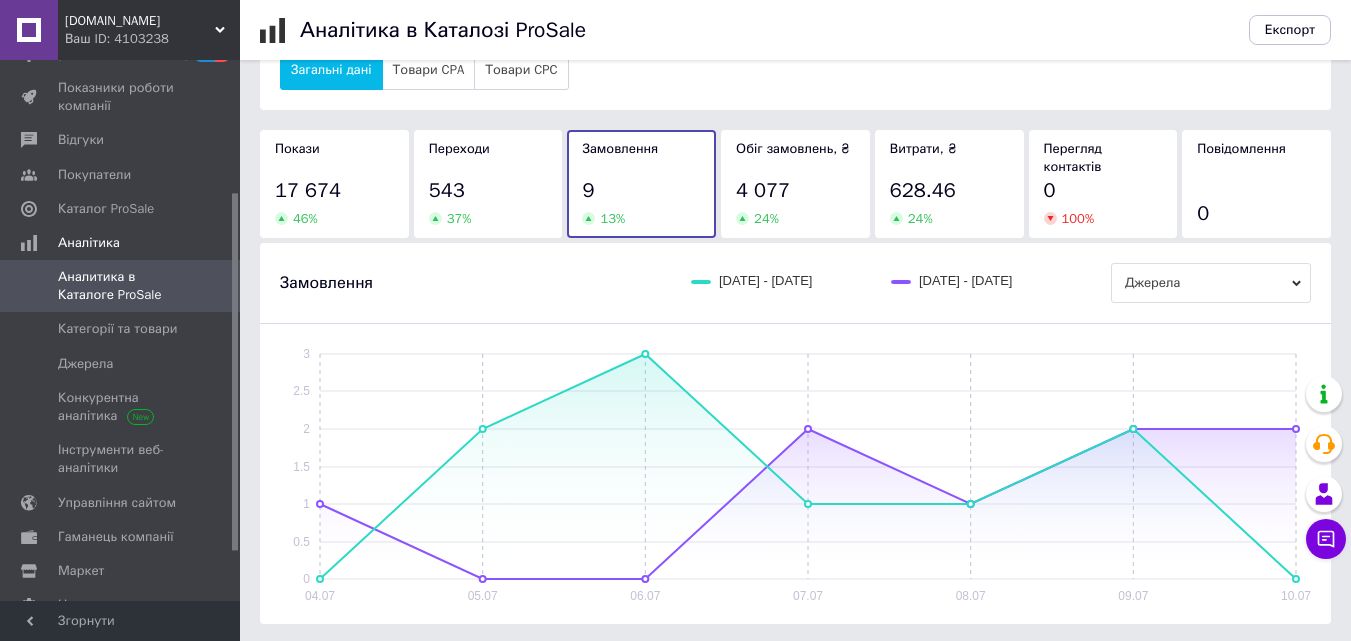 click on "17 674" at bounding box center [334, 191] 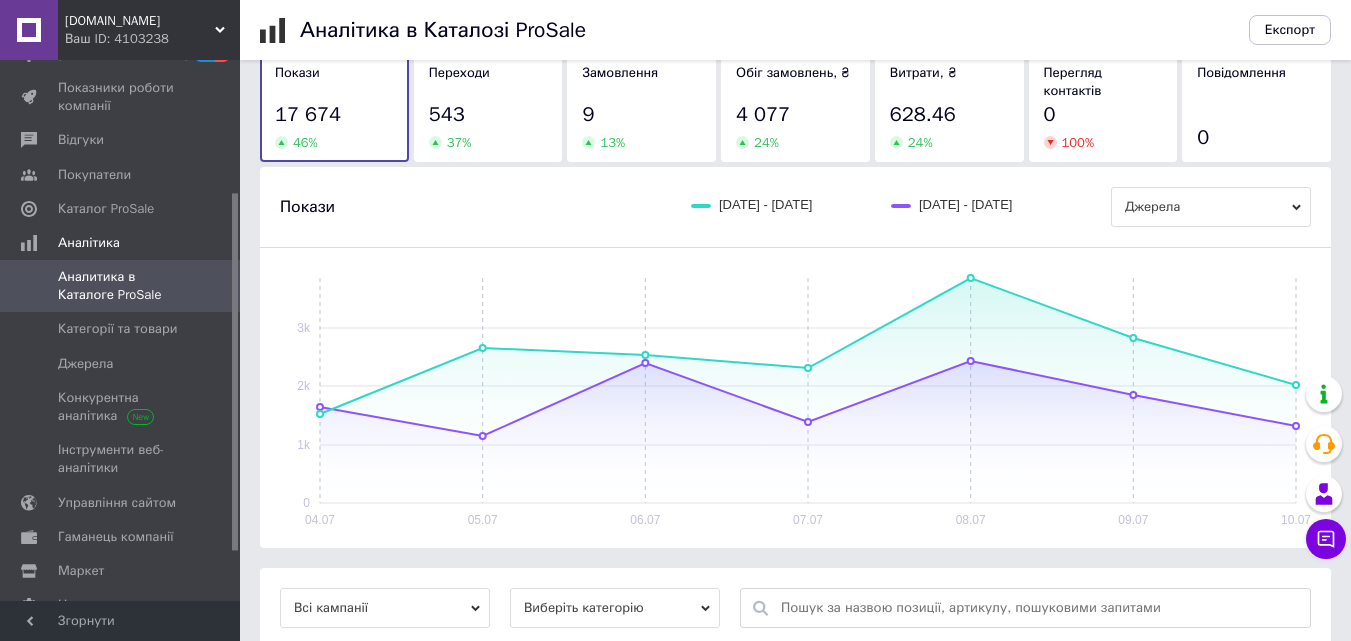 scroll, scrollTop: 361, scrollLeft: 0, axis: vertical 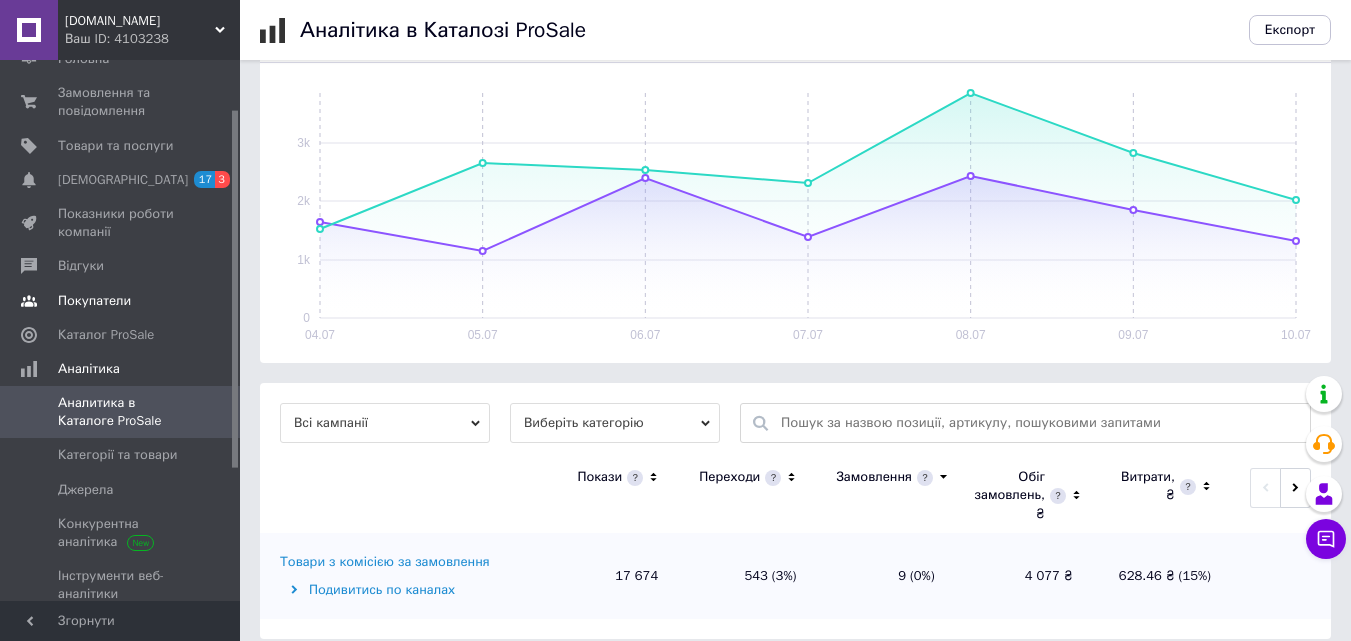 click on "Покупатели" at bounding box center (94, 301) 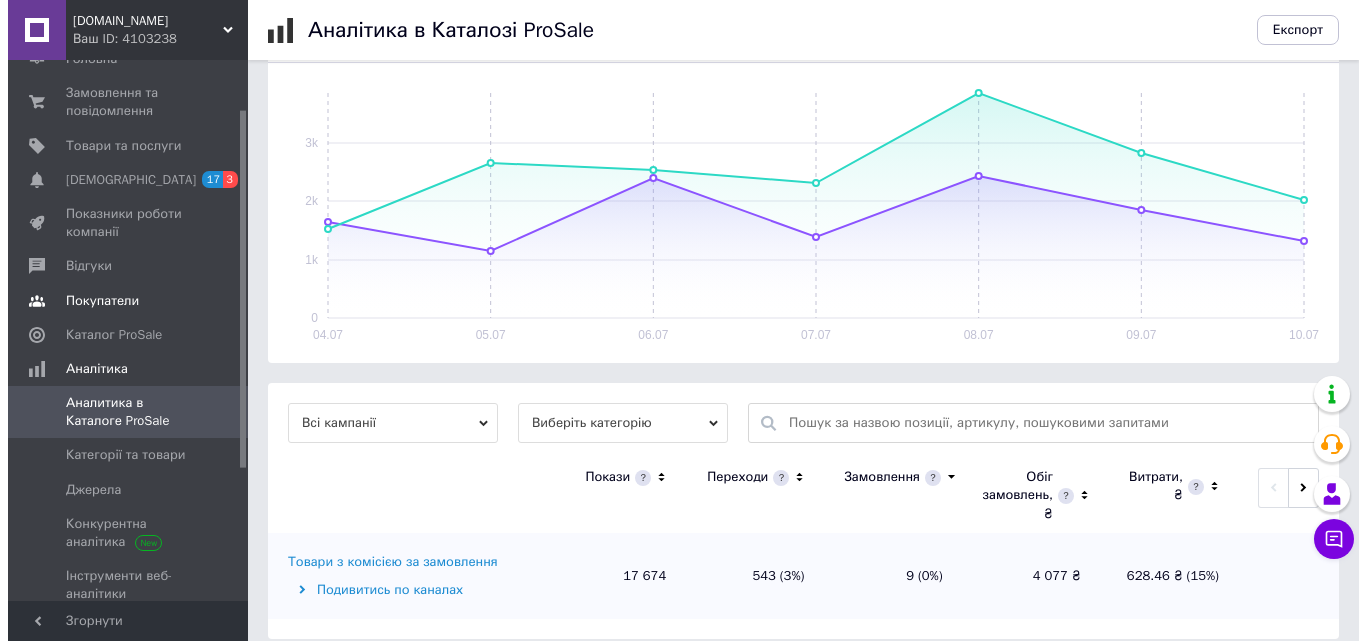 scroll, scrollTop: 0, scrollLeft: 0, axis: both 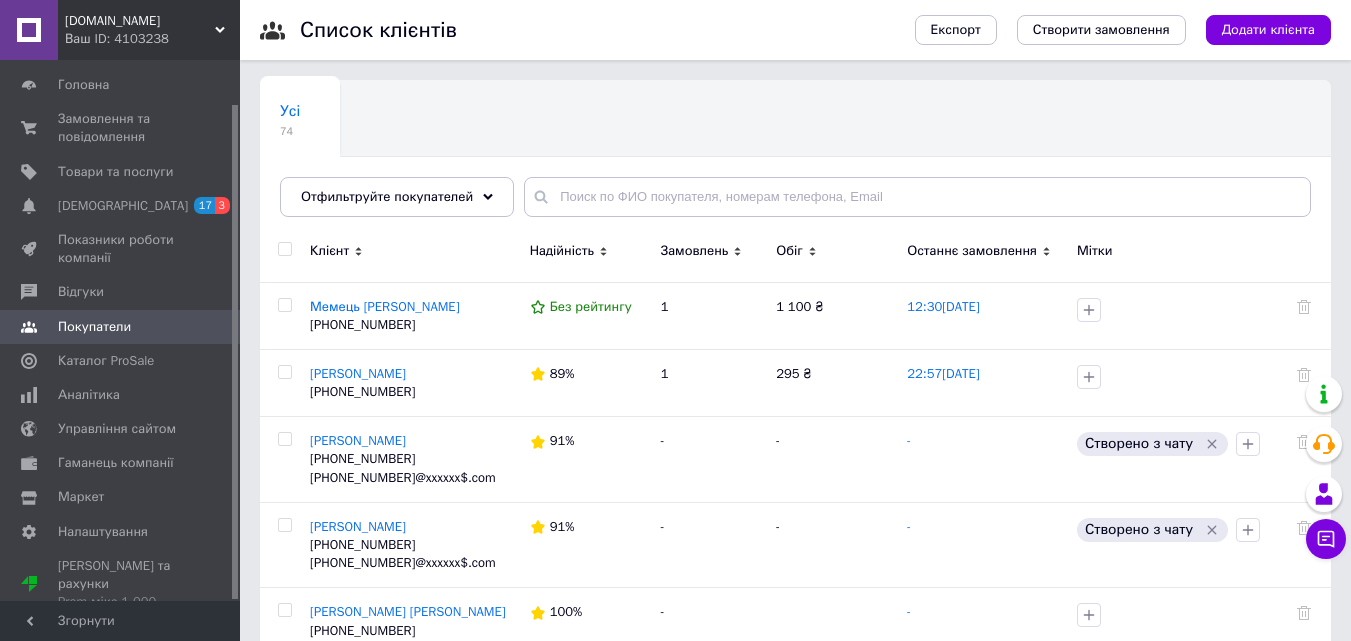 click 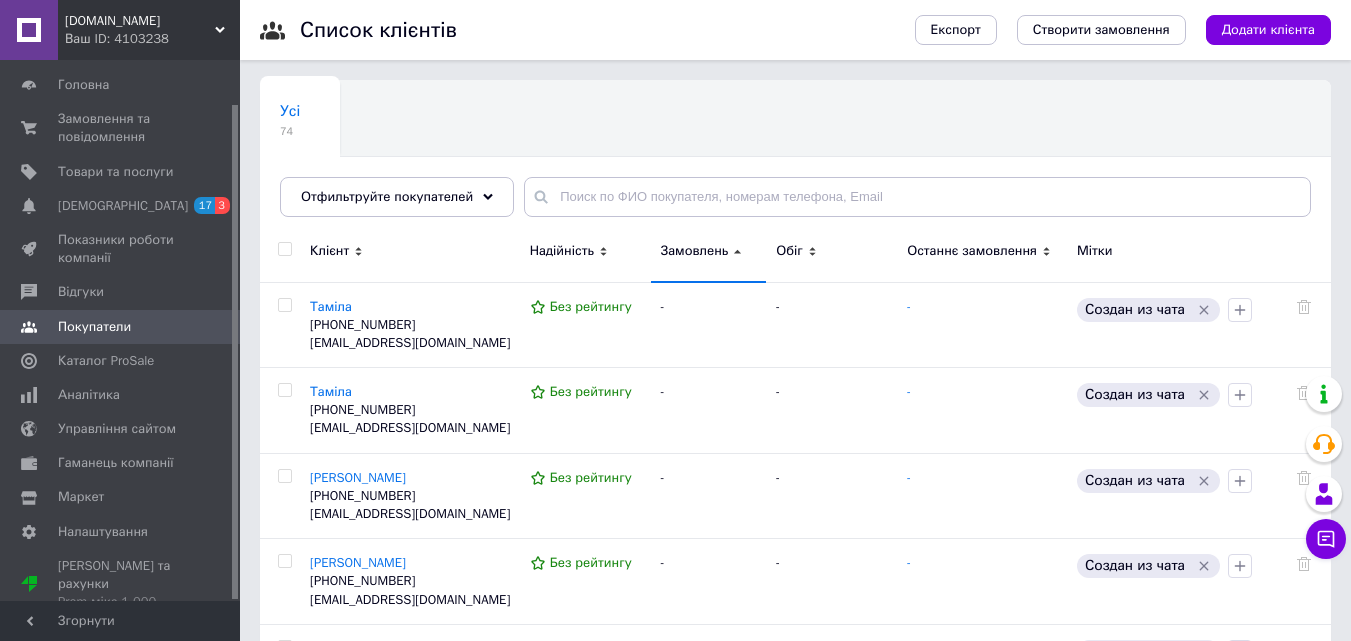 click 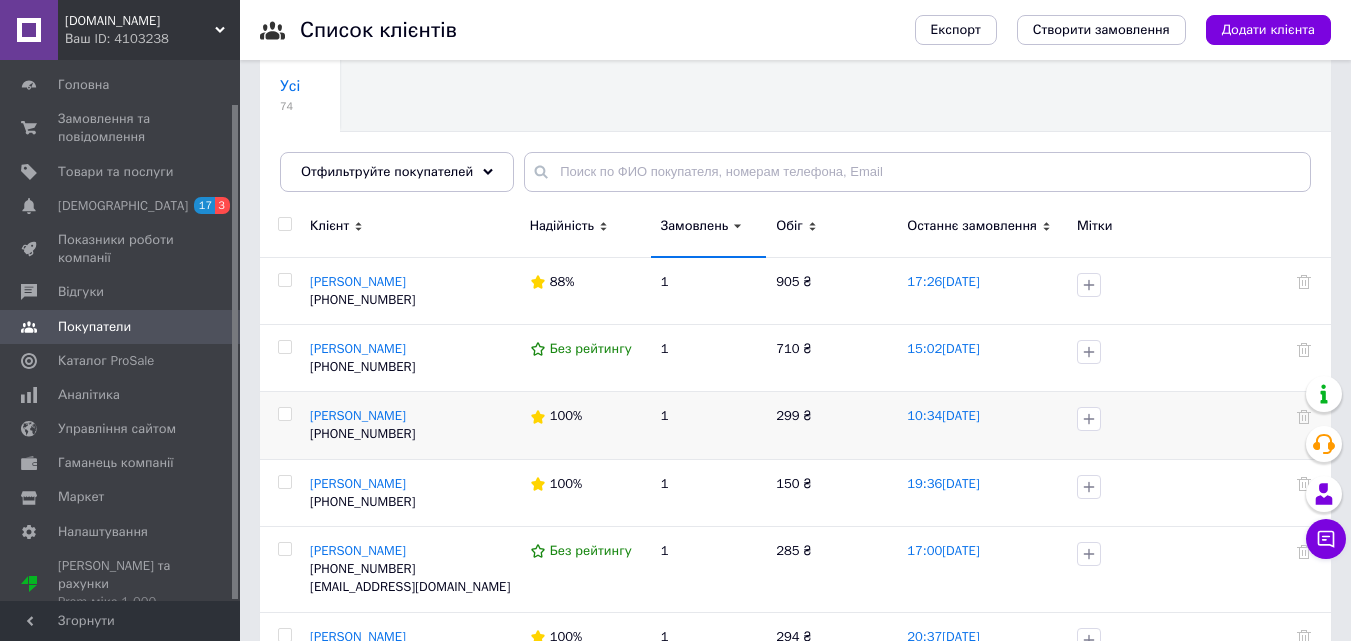 scroll, scrollTop: 0, scrollLeft: 0, axis: both 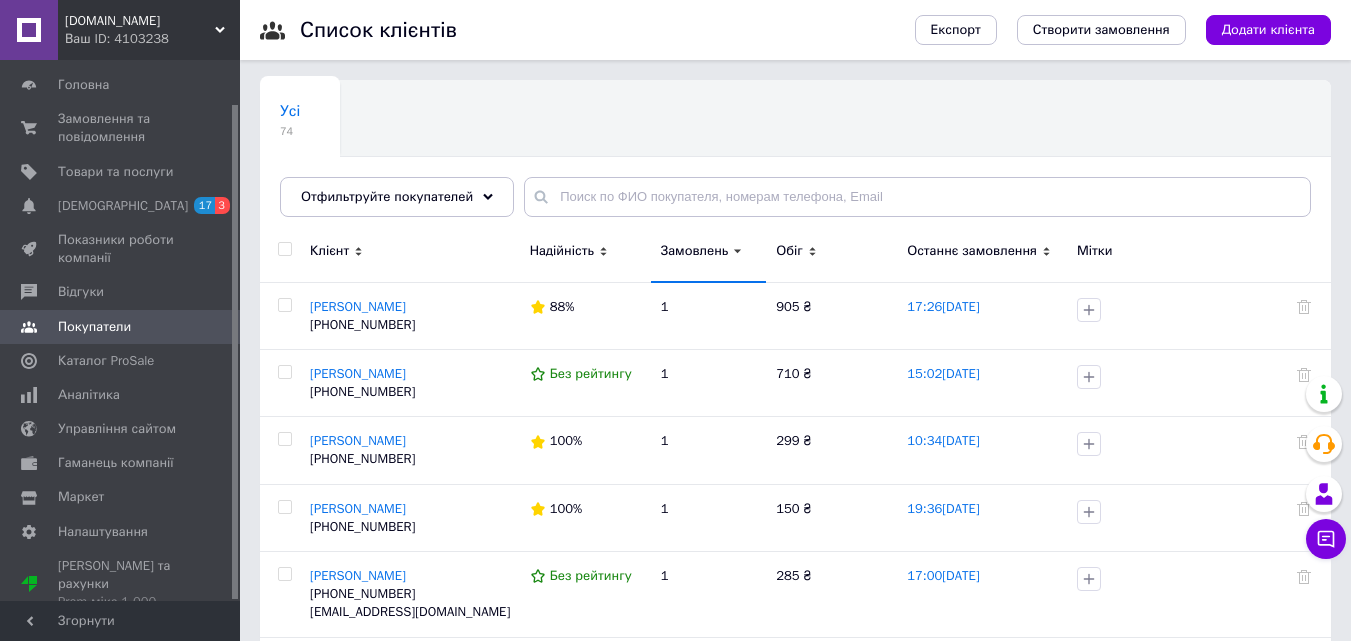 click 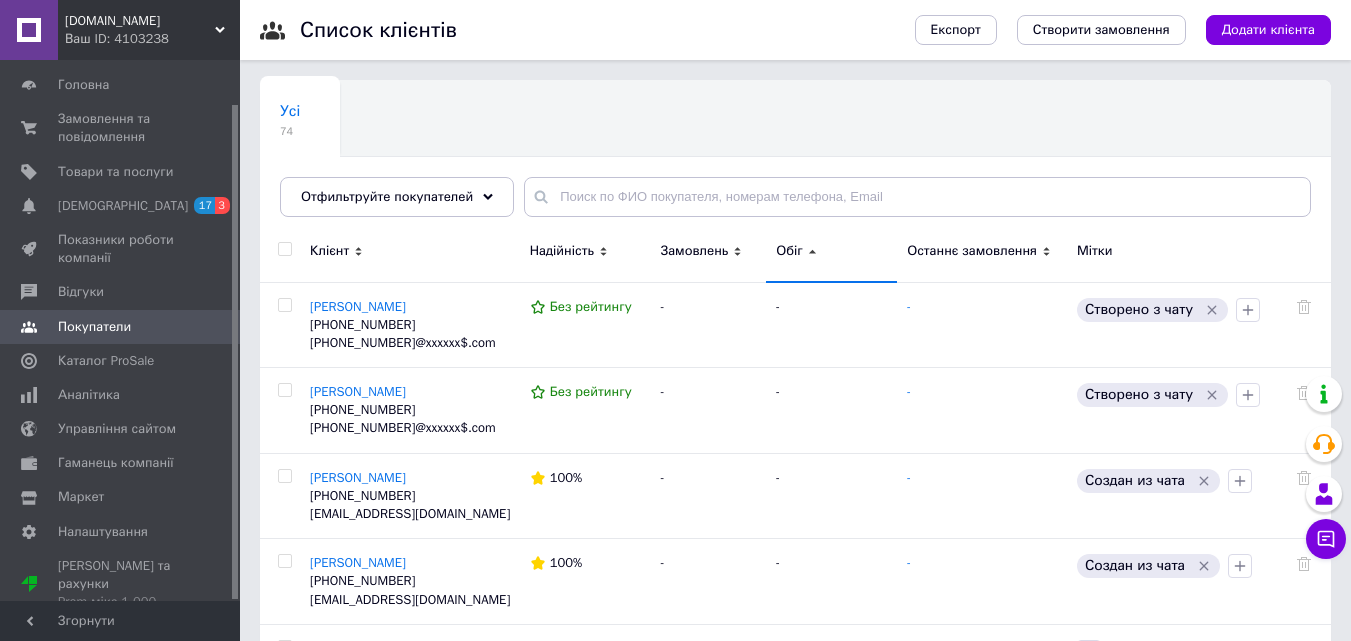 click 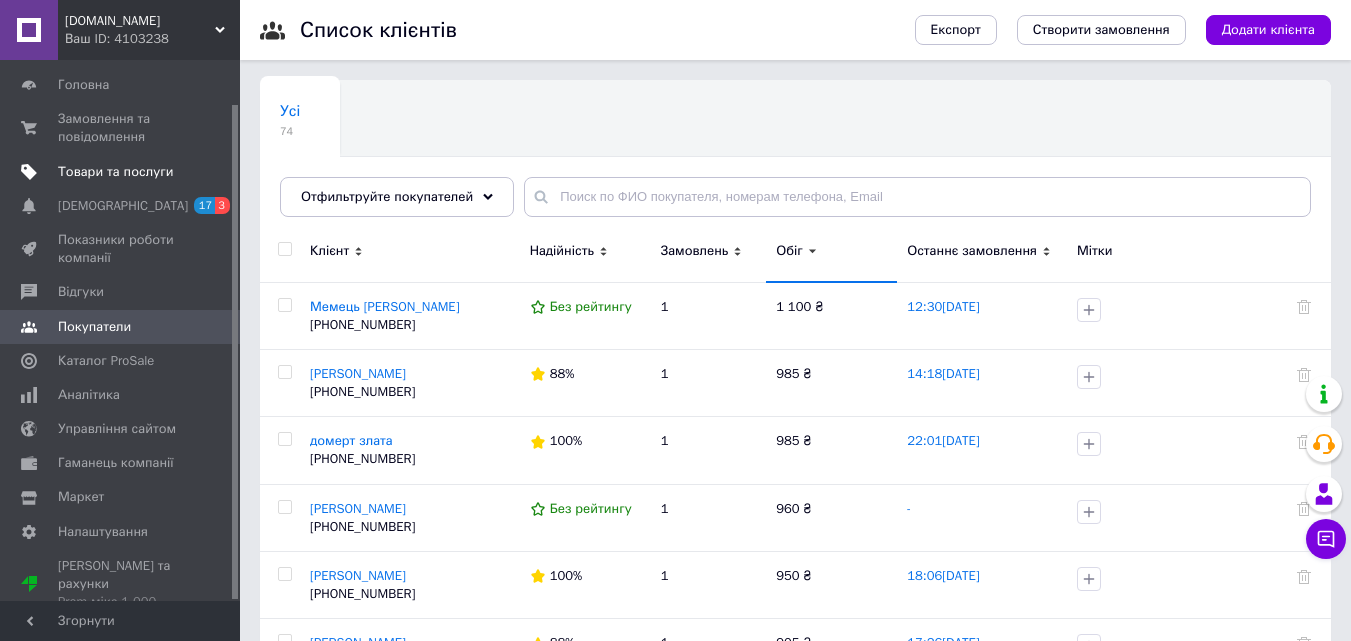 click on "Товари та послуги" at bounding box center (123, 172) 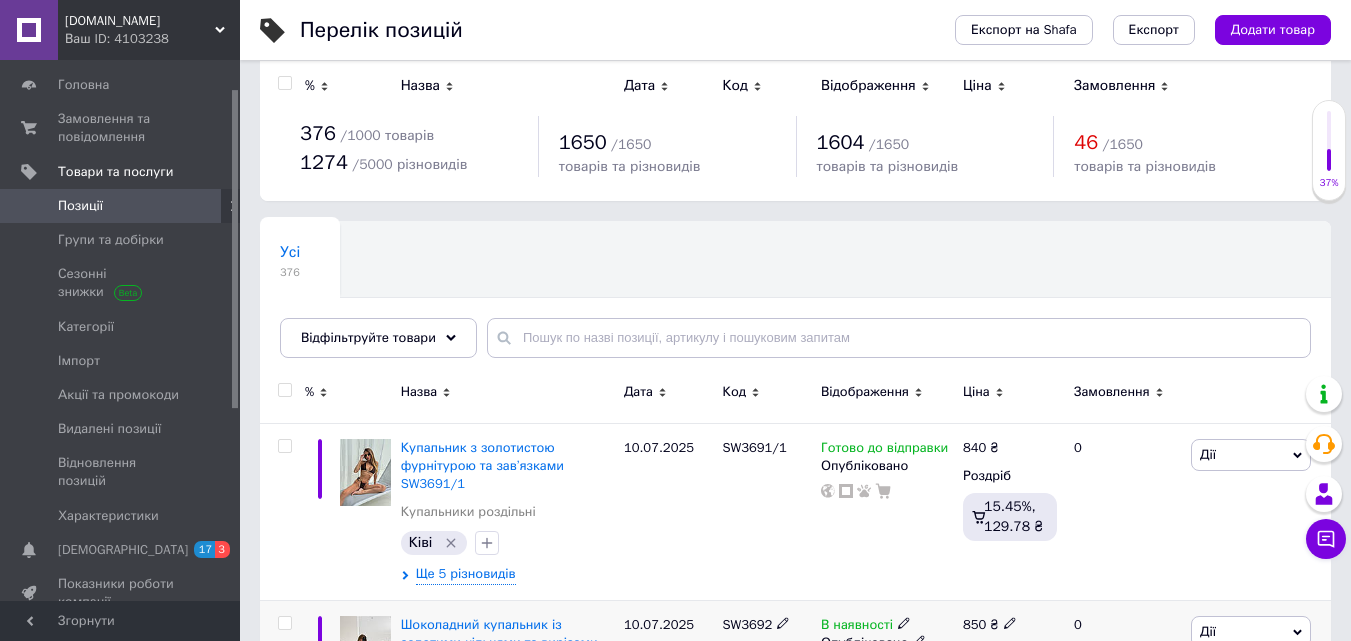 scroll, scrollTop: 0, scrollLeft: 0, axis: both 